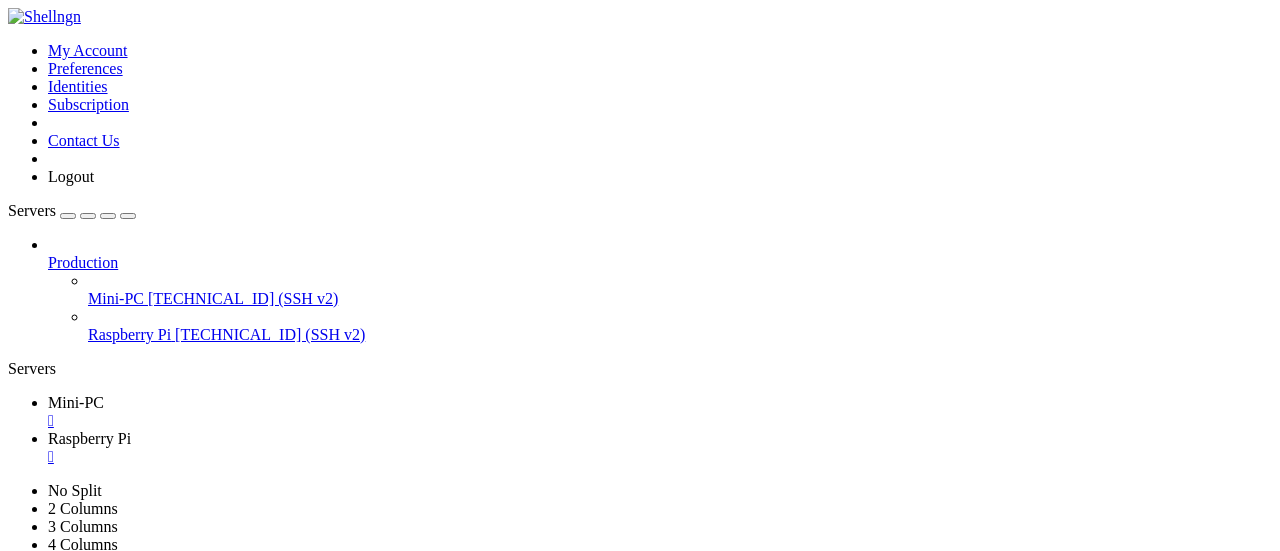 scroll, scrollTop: 0, scrollLeft: 0, axis: both 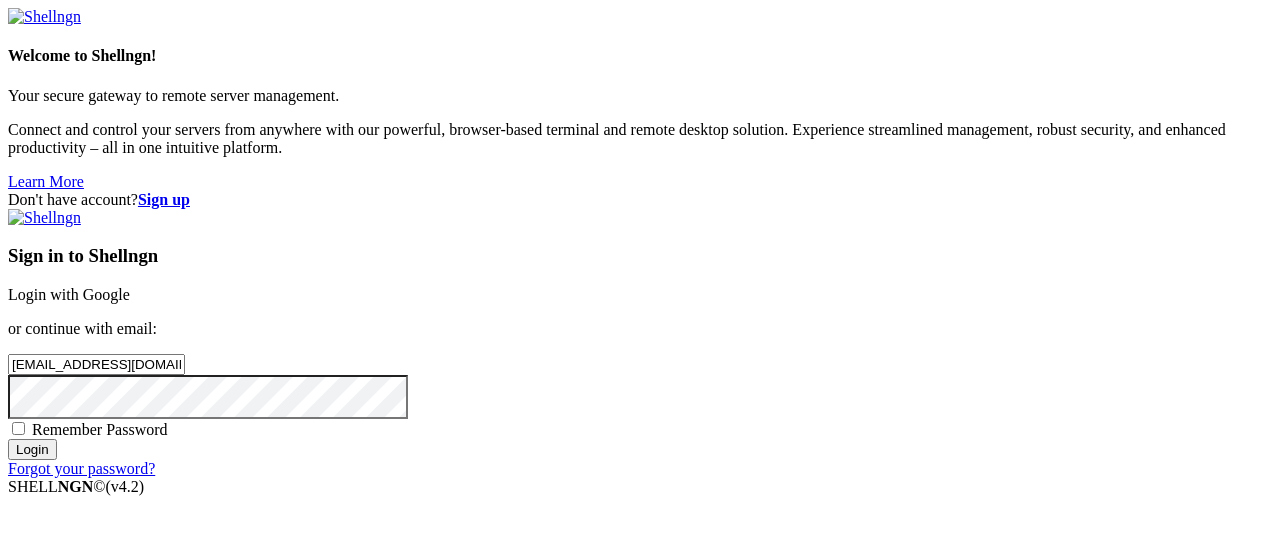 click on "Login" at bounding box center [32, 449] 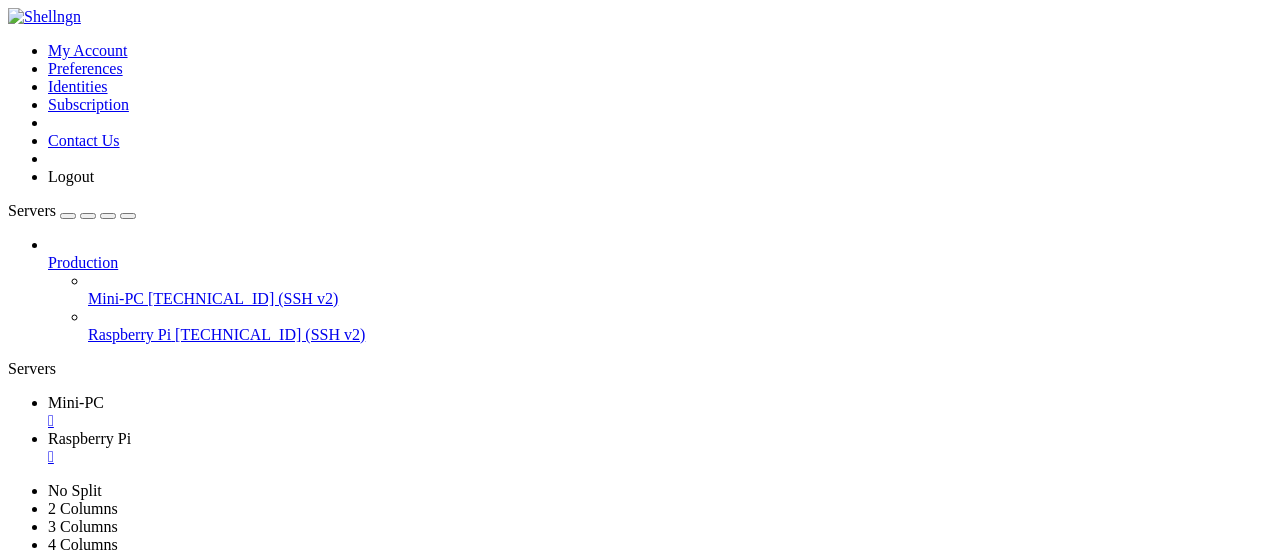 scroll, scrollTop: 0, scrollLeft: 0, axis: both 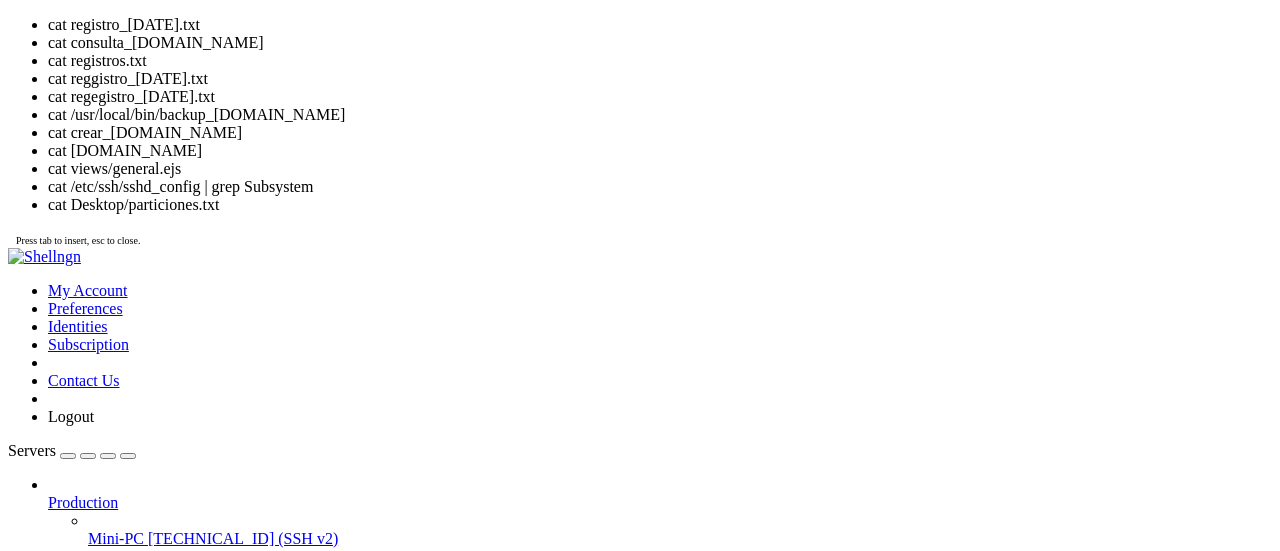 click on "~/Documentos/automatismos" 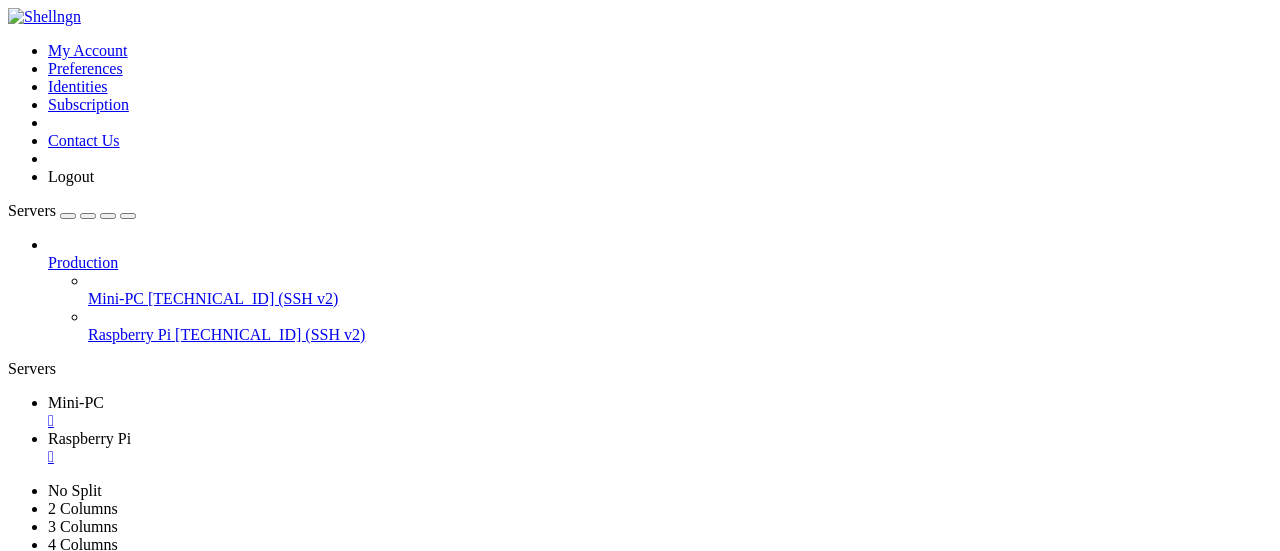 click on "seguridad-centro@SC-VM : ~/Documentos/automatismos $ cat registro_2025-07-08.txt" 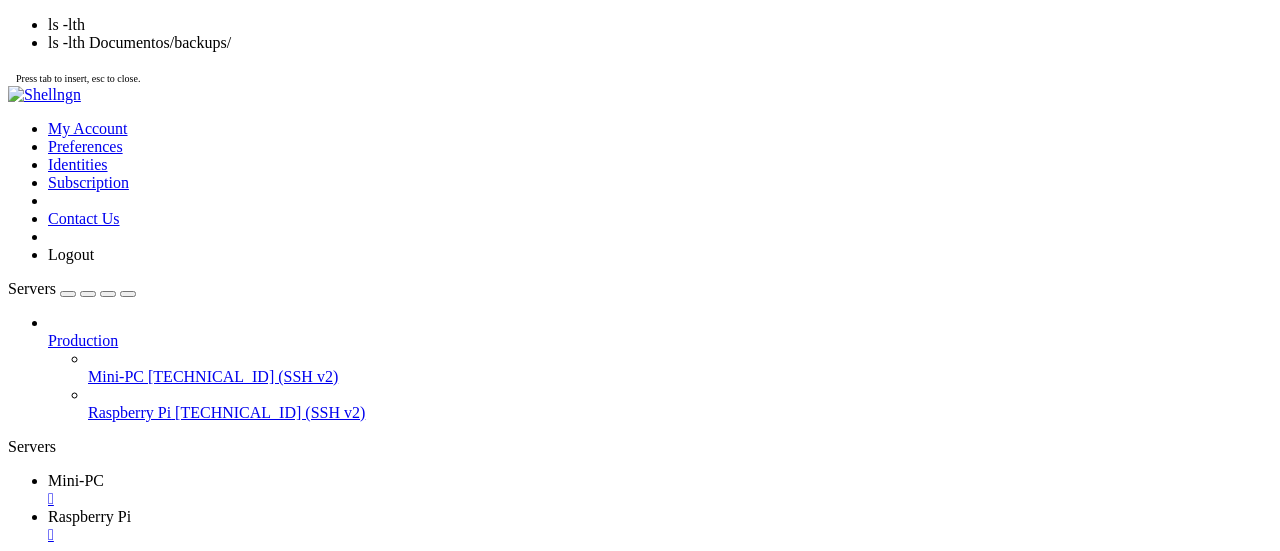 click on "-rw-rw-r-- 1 seguridad-centro seguridad-centro 2,2K jun 22 00:00 backup_deposito_tecnica_2025-06-22_00-00.sql" 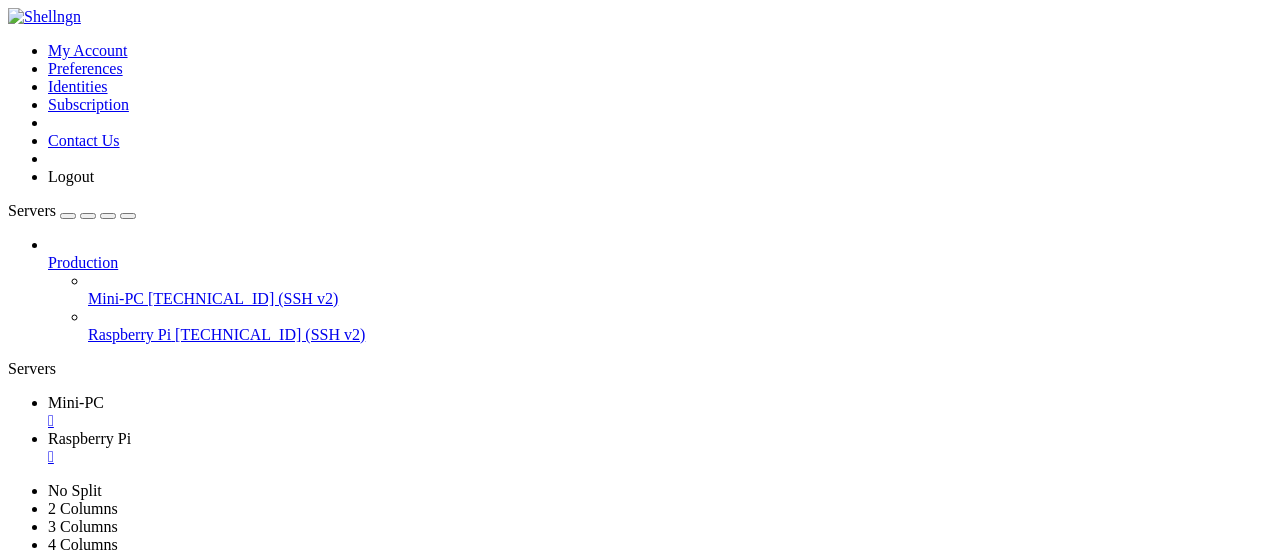 scroll, scrollTop: 44812, scrollLeft: 0, axis: vertical 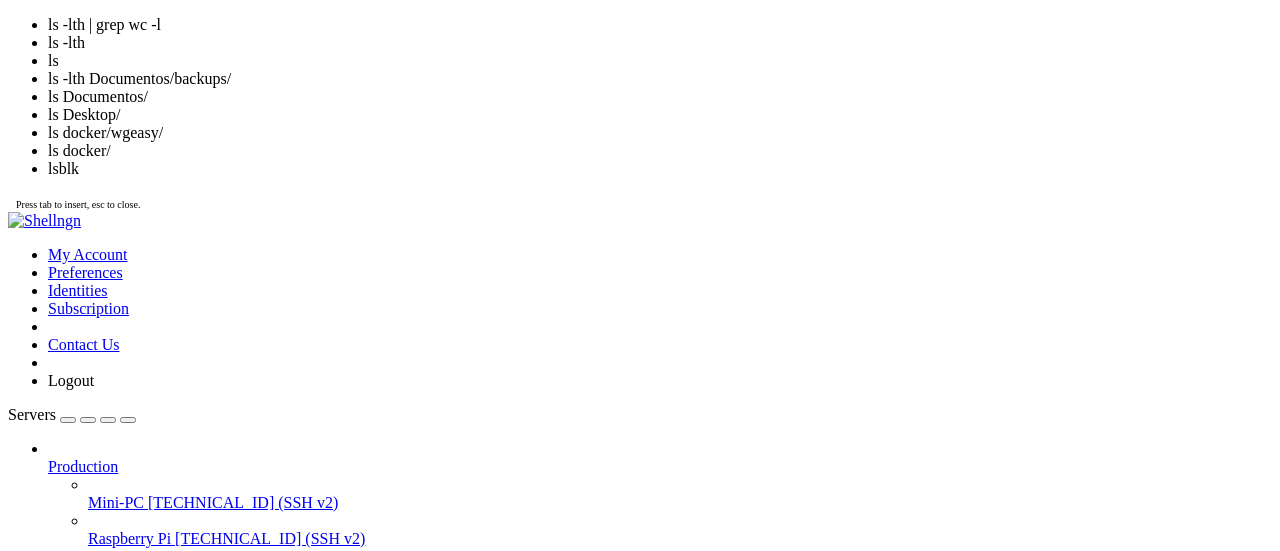 click on "seguridad-centro@SC-VM : ~/Documentos/backups $" 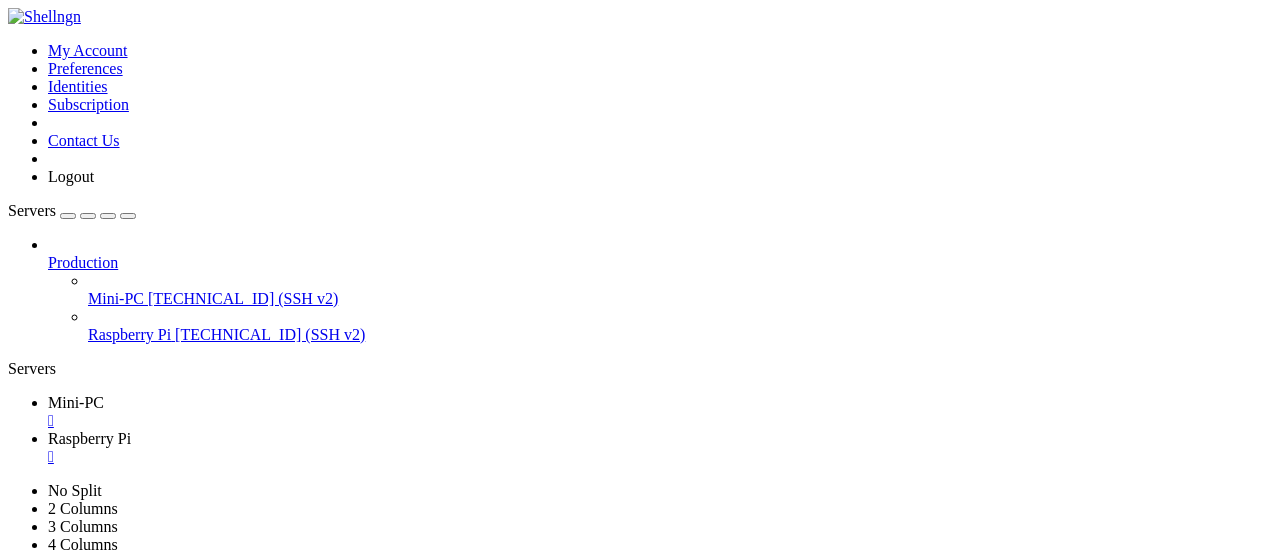 scroll, scrollTop: 44846, scrollLeft: 0, axis: vertical 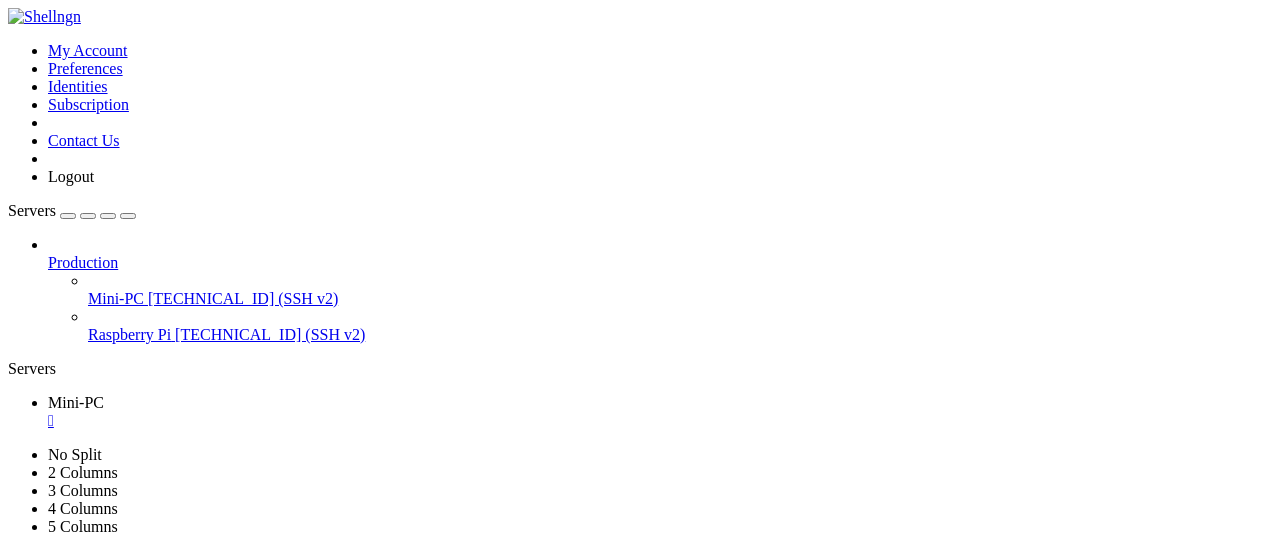 click on "" at bounding box center [660, 421] 